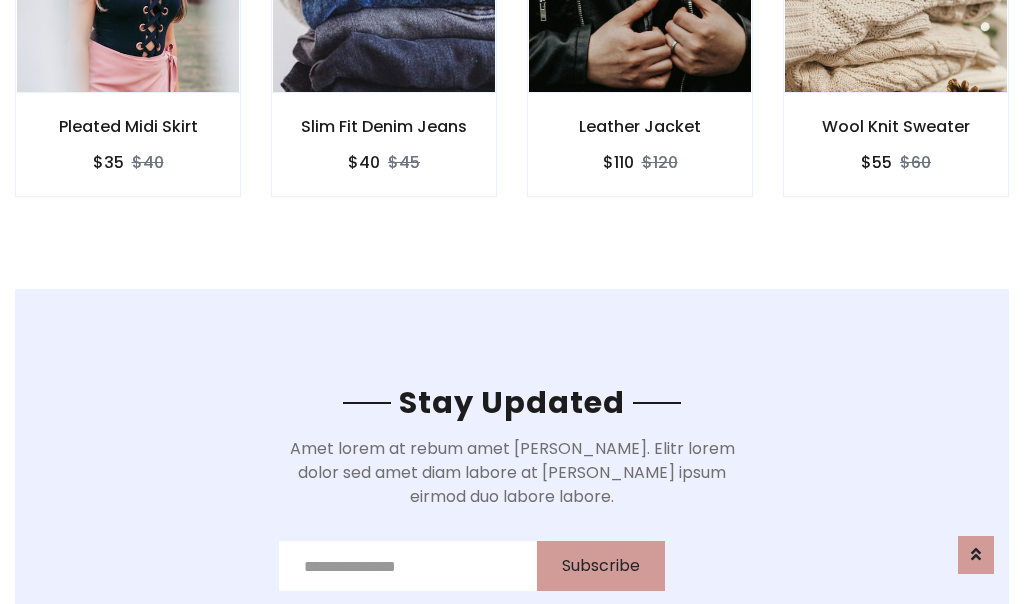 scroll, scrollTop: 3012, scrollLeft: 0, axis: vertical 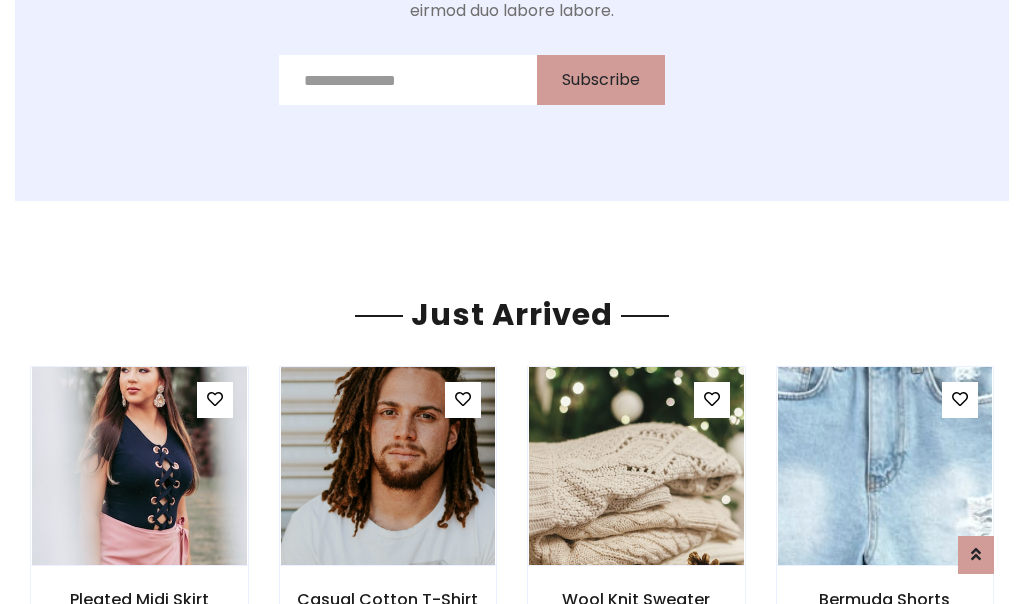 click on "Leather Jacket
$110
$120" at bounding box center (640, -428) 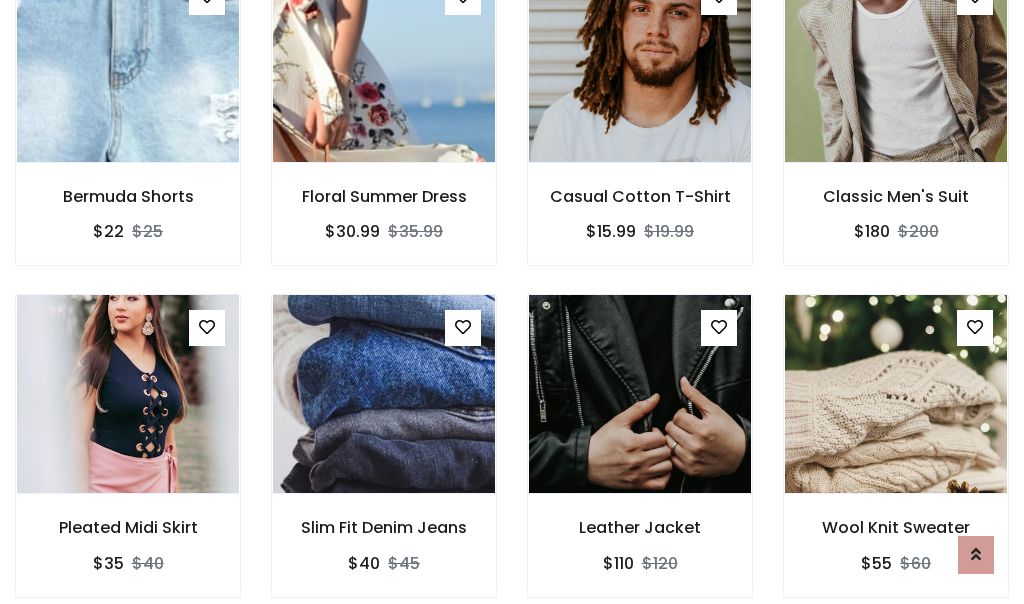 click on "Leather Jacket
$110
$120" at bounding box center (640, 459) 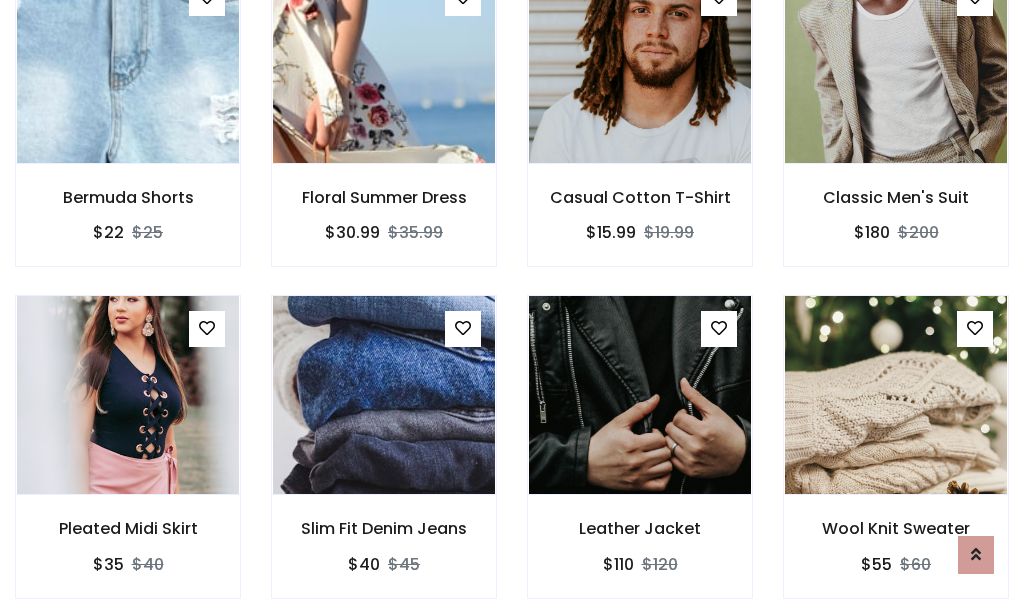 click on "Leather Jacket
$110
$120" at bounding box center [640, 460] 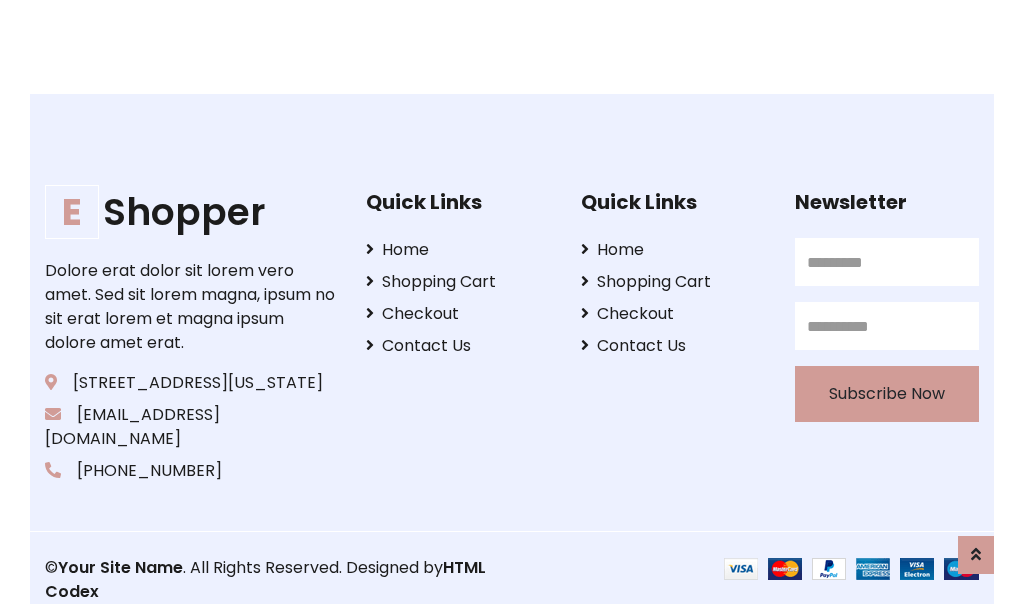 scroll, scrollTop: 3807, scrollLeft: 0, axis: vertical 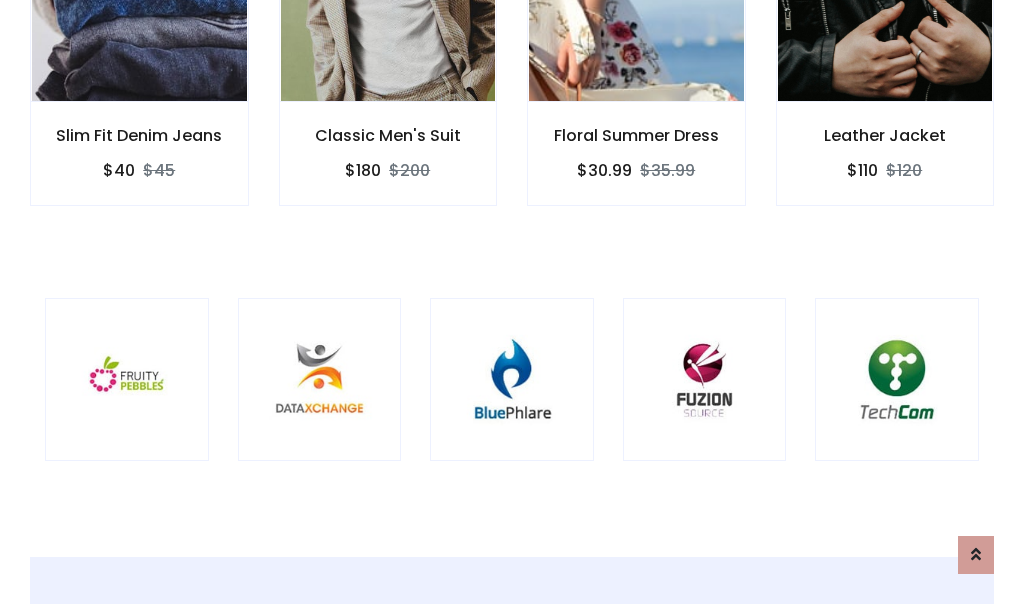 click at bounding box center [512, 380] 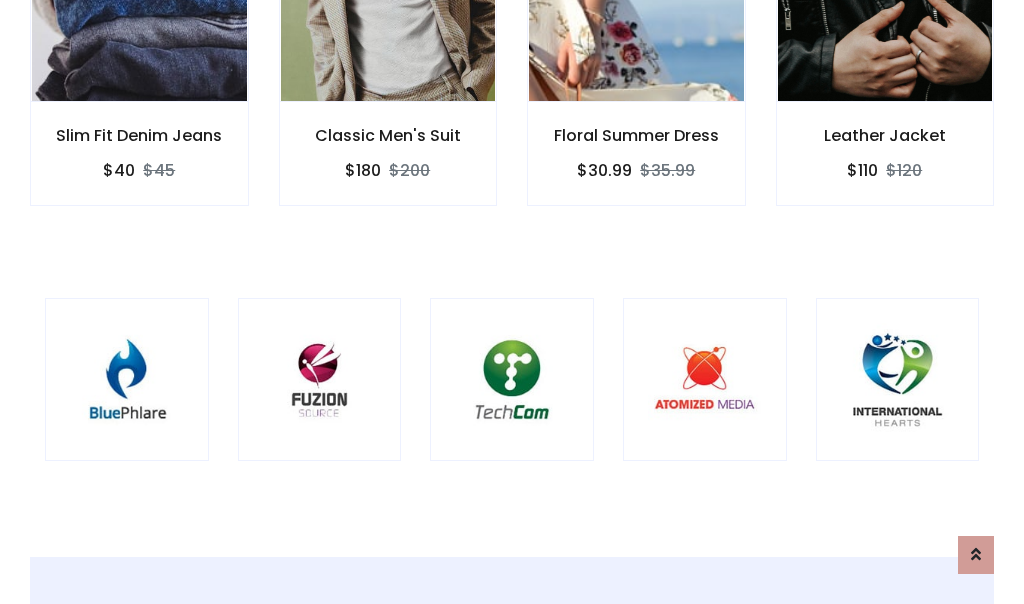 click at bounding box center [512, 380] 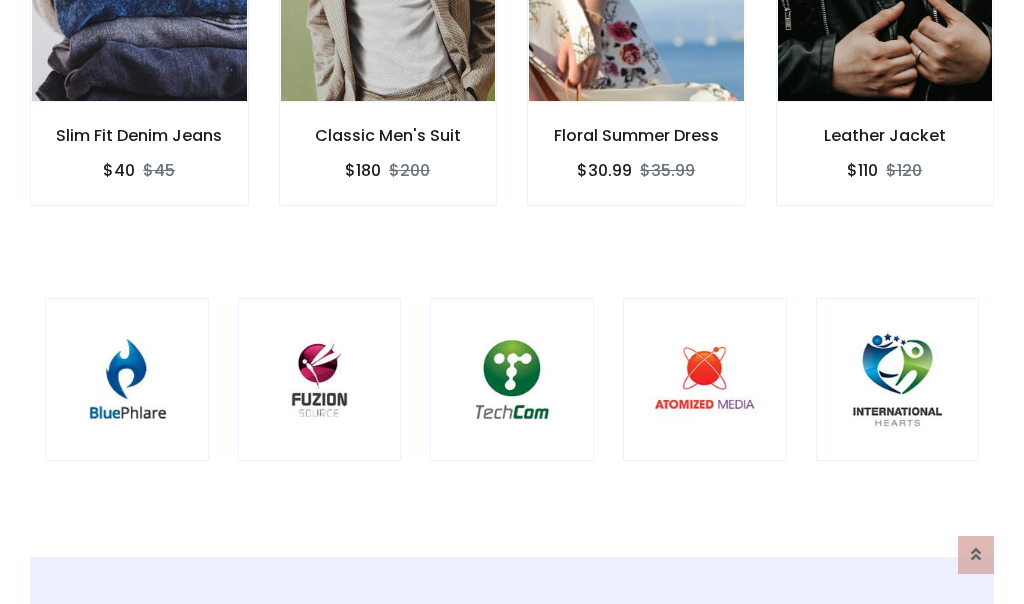 scroll, scrollTop: 0, scrollLeft: 0, axis: both 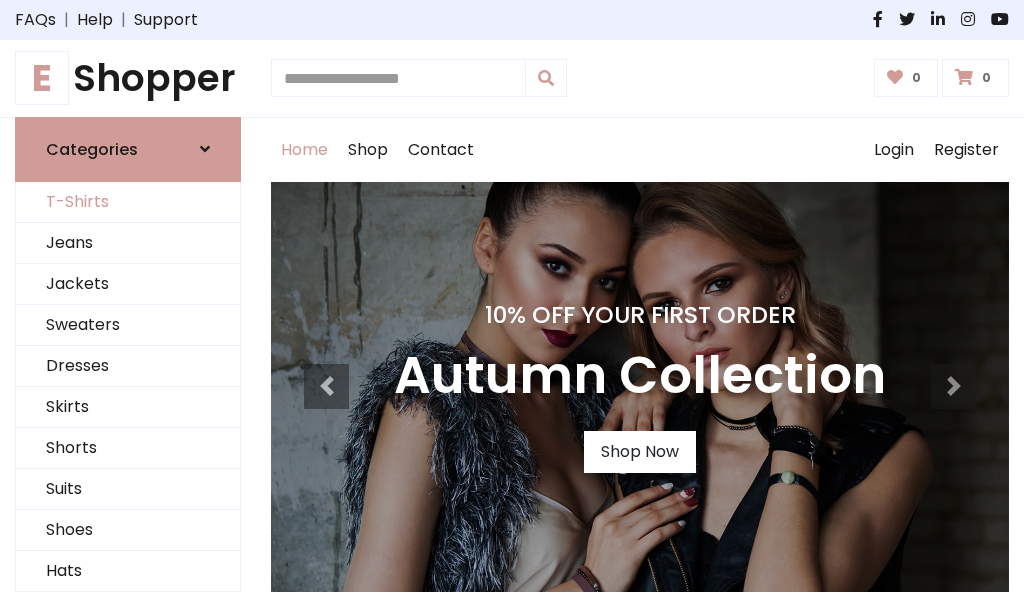 click on "T-Shirts" at bounding box center [128, 202] 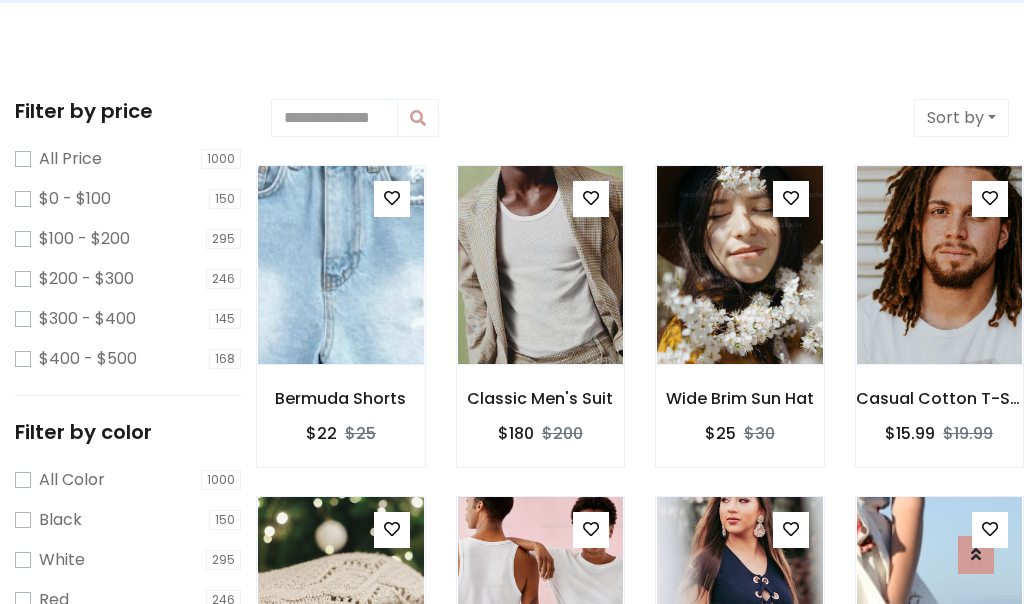 scroll, scrollTop: 0, scrollLeft: 0, axis: both 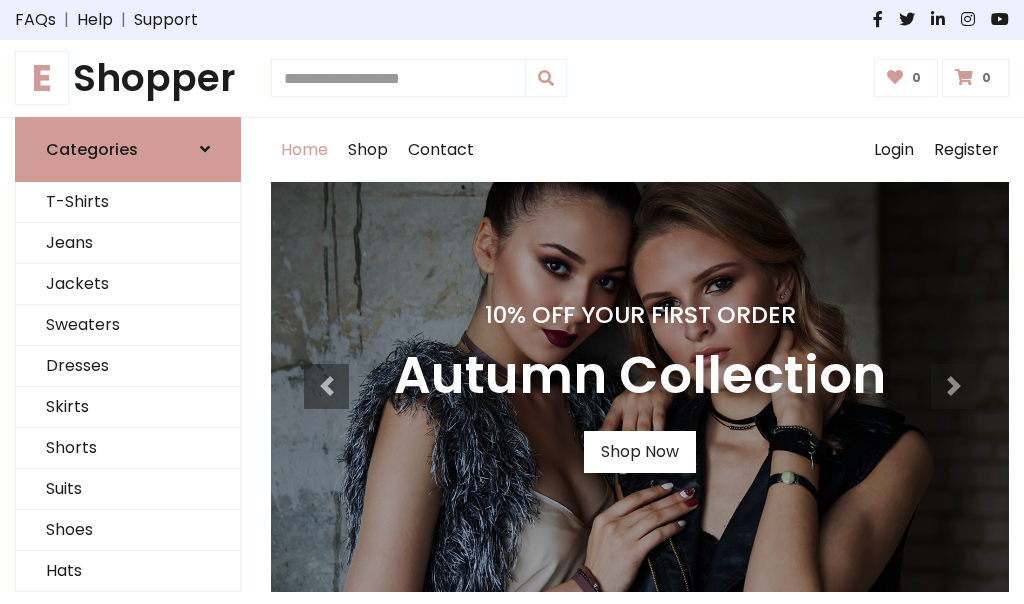 click on "E Shopper" at bounding box center [128, 78] 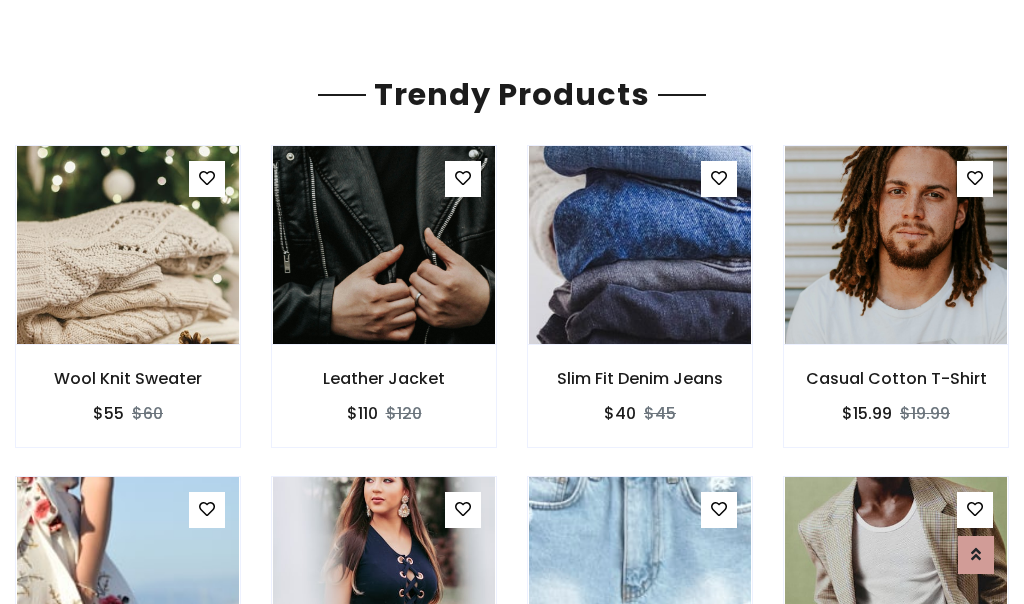 scroll, scrollTop: 118, scrollLeft: 0, axis: vertical 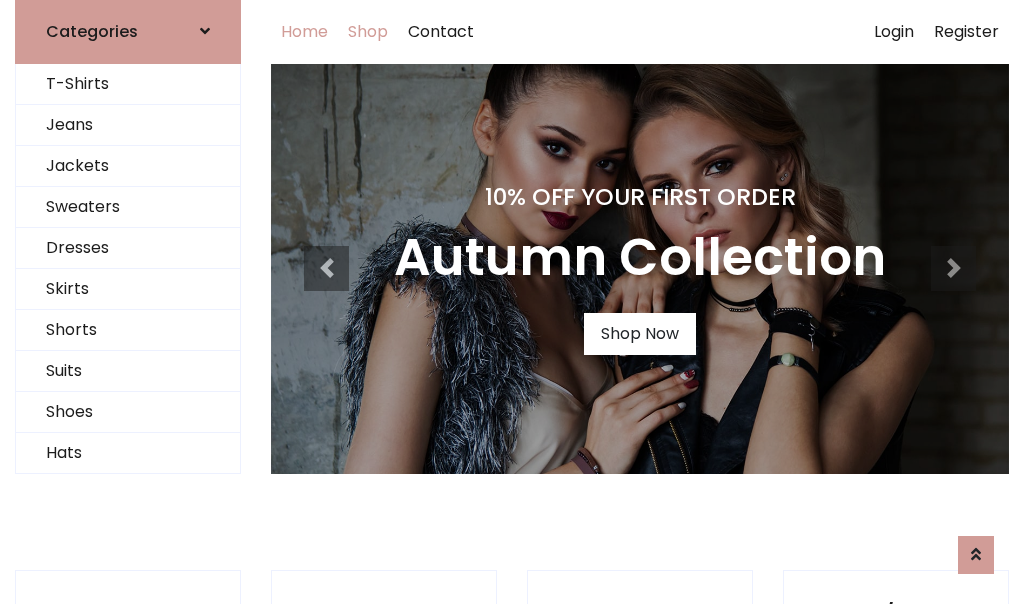 click on "Shop" at bounding box center [368, 32] 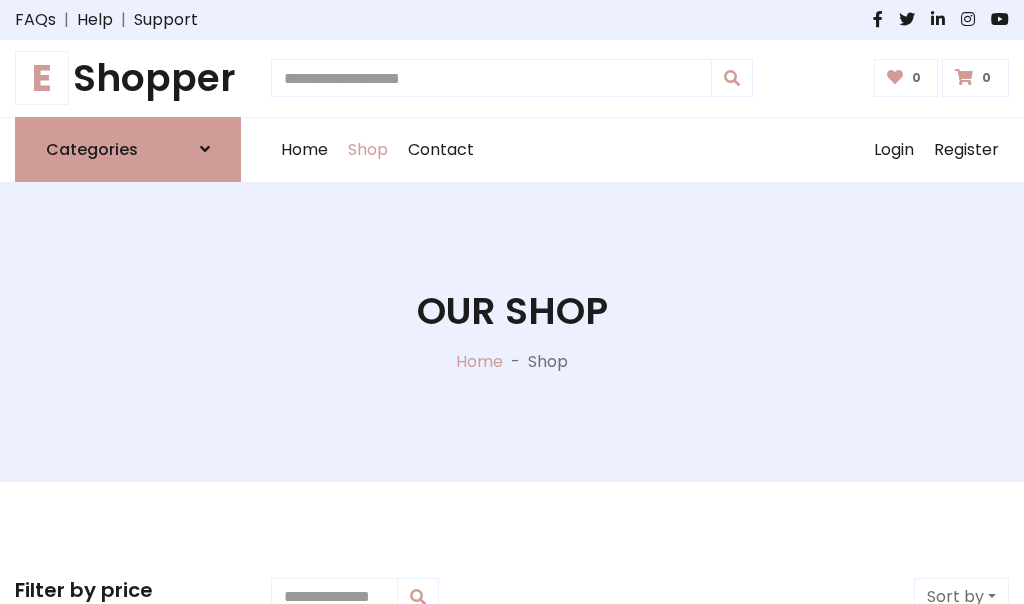 scroll, scrollTop: 0, scrollLeft: 0, axis: both 